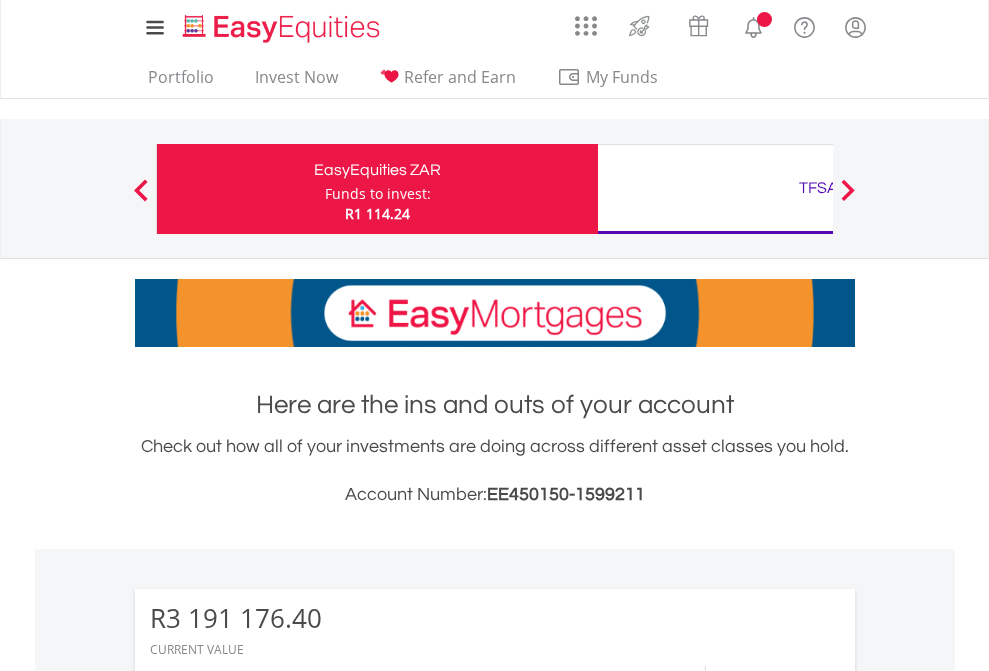 scroll, scrollTop: 0, scrollLeft: 0, axis: both 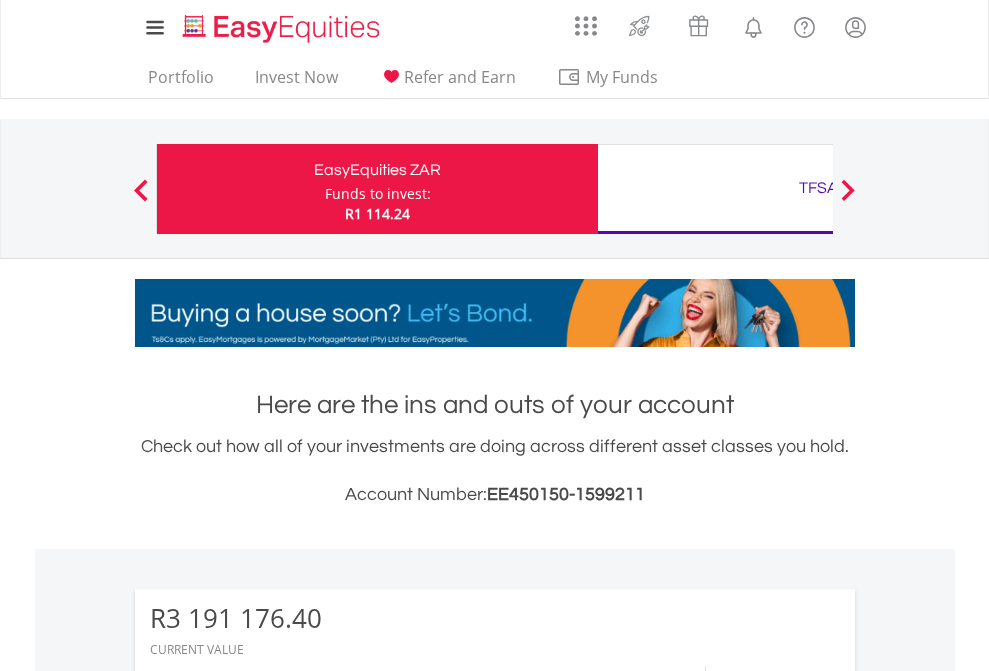 click on "Funds to invest:" at bounding box center (378, 194) 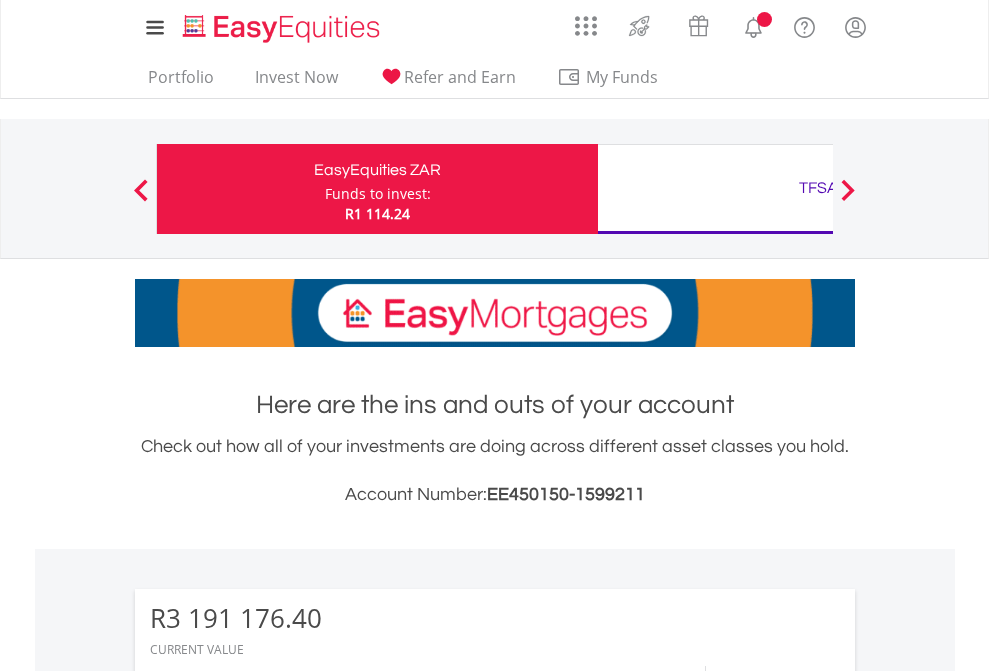 scroll, scrollTop: 0, scrollLeft: 0, axis: both 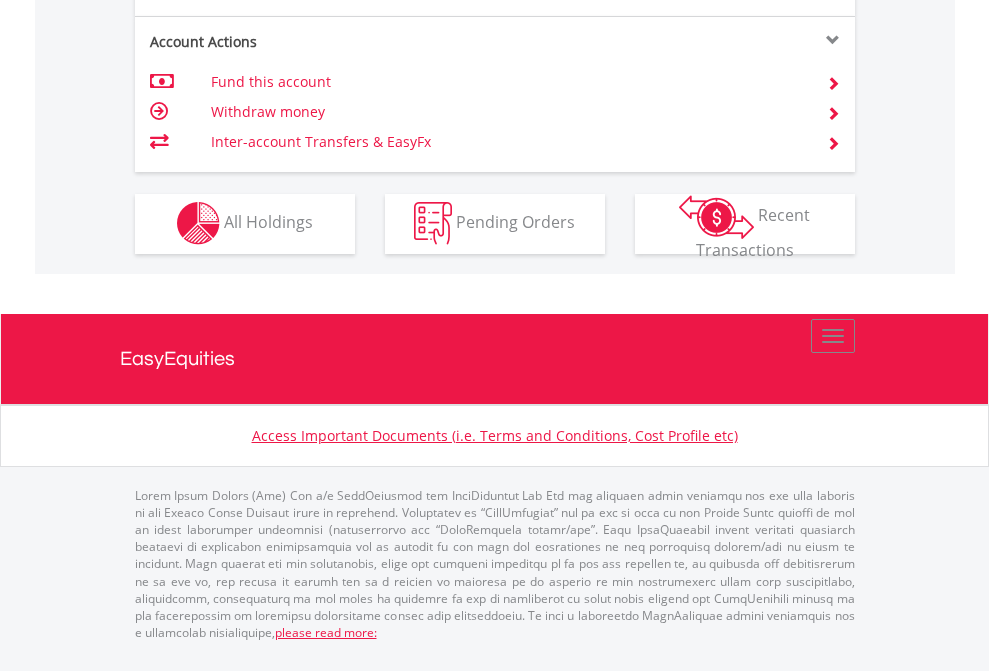 click on "Investment types" at bounding box center (706, -337) 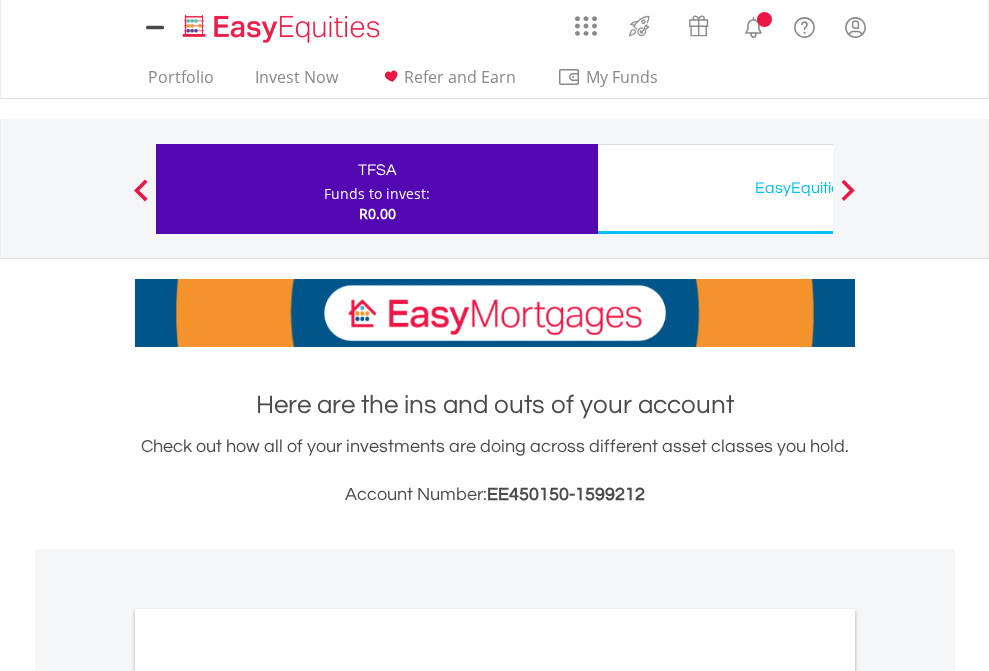 scroll, scrollTop: 0, scrollLeft: 0, axis: both 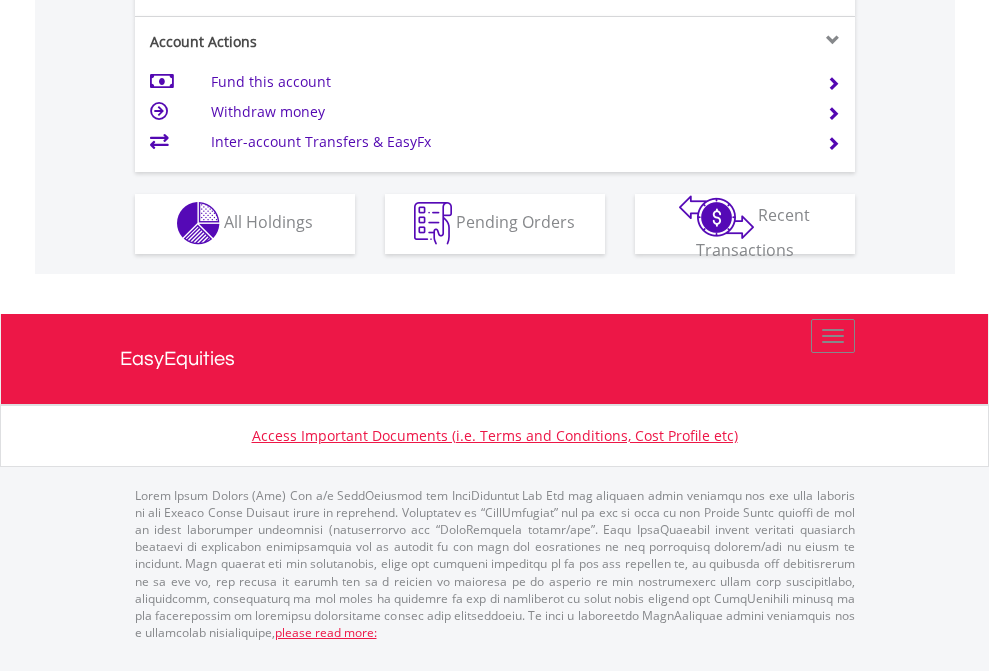 click on "Investment types" at bounding box center (706, -353) 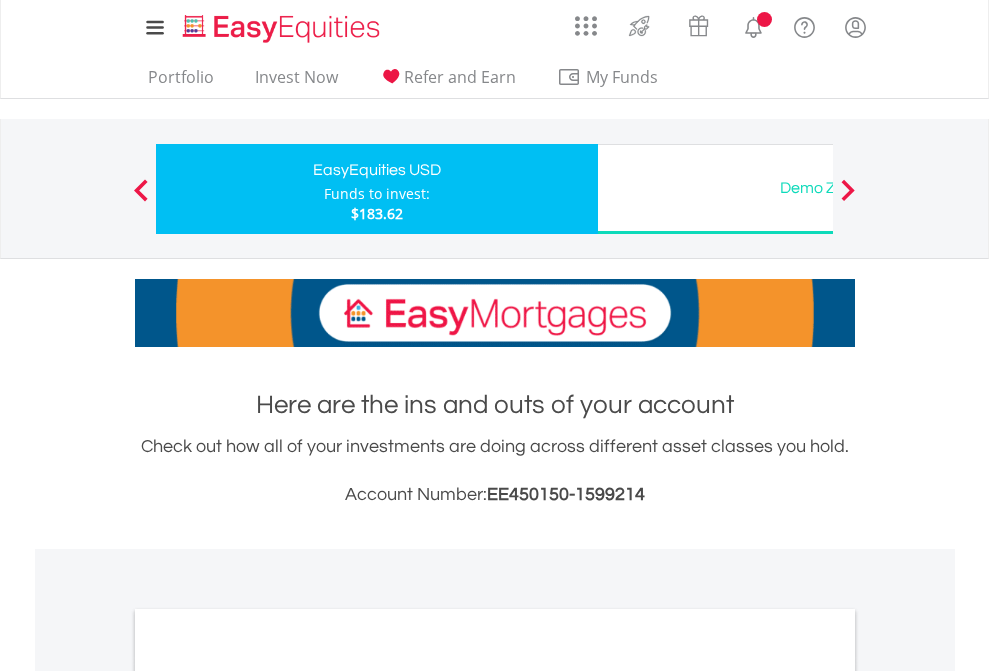 scroll, scrollTop: 0, scrollLeft: 0, axis: both 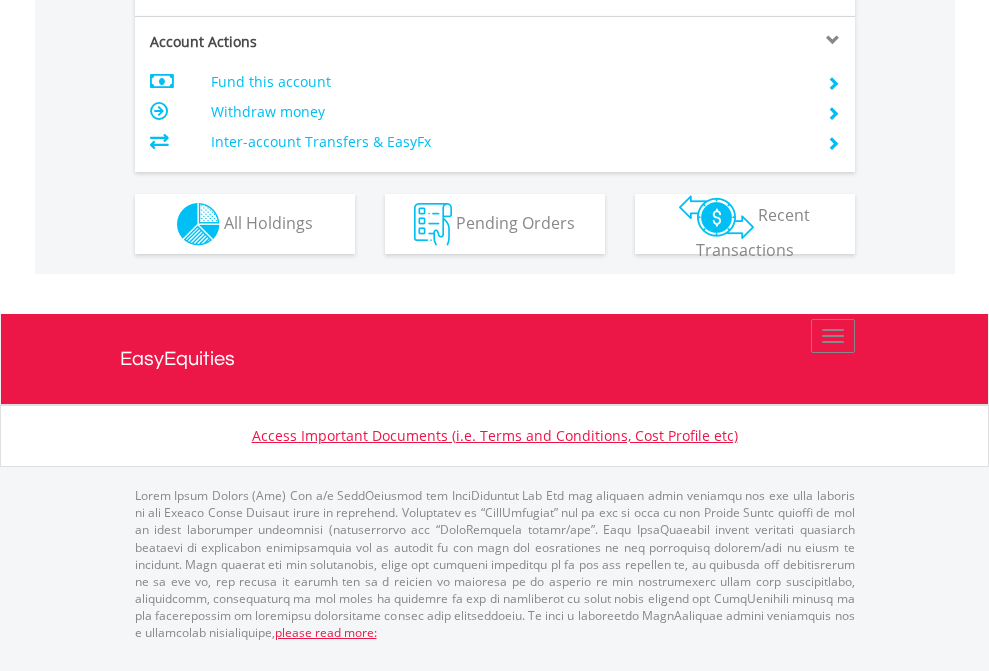 click on "Investment types" at bounding box center (706, -337) 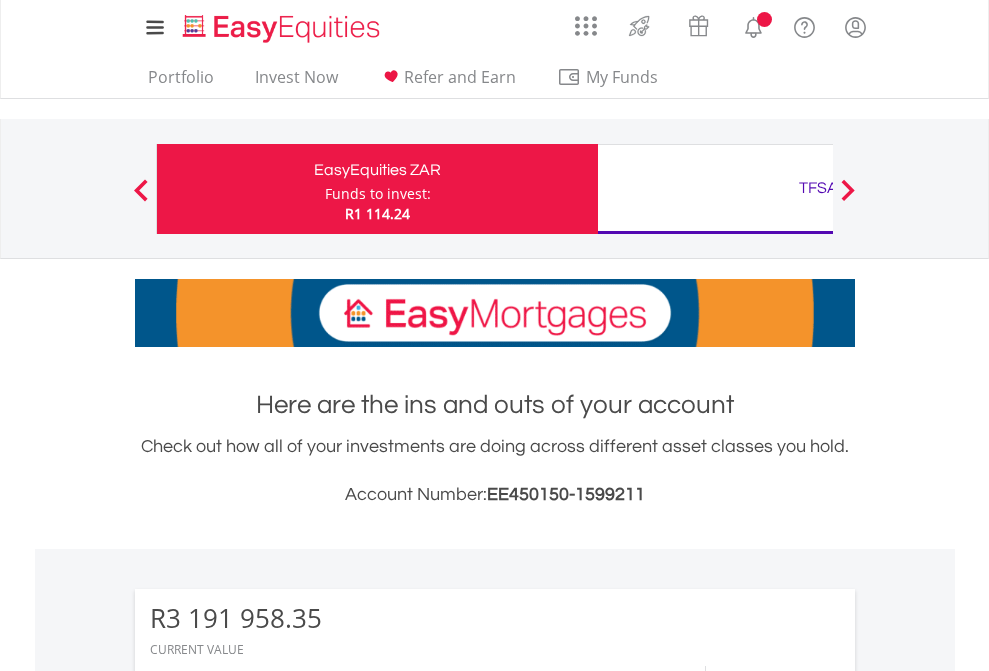 scroll, scrollTop: 0, scrollLeft: 0, axis: both 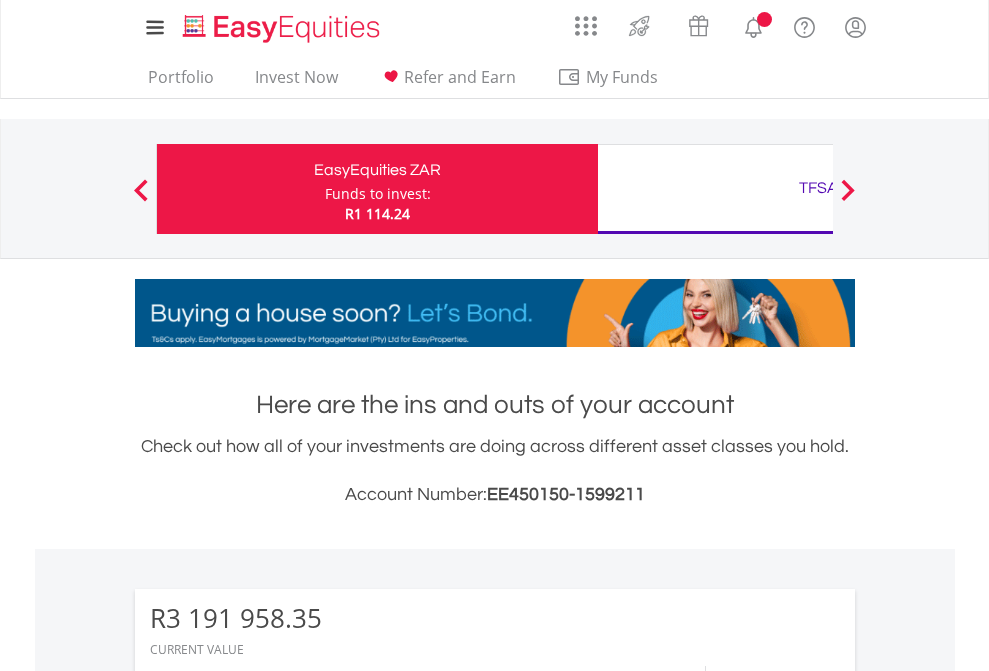 click on "All Holdings" at bounding box center [268, 1628] 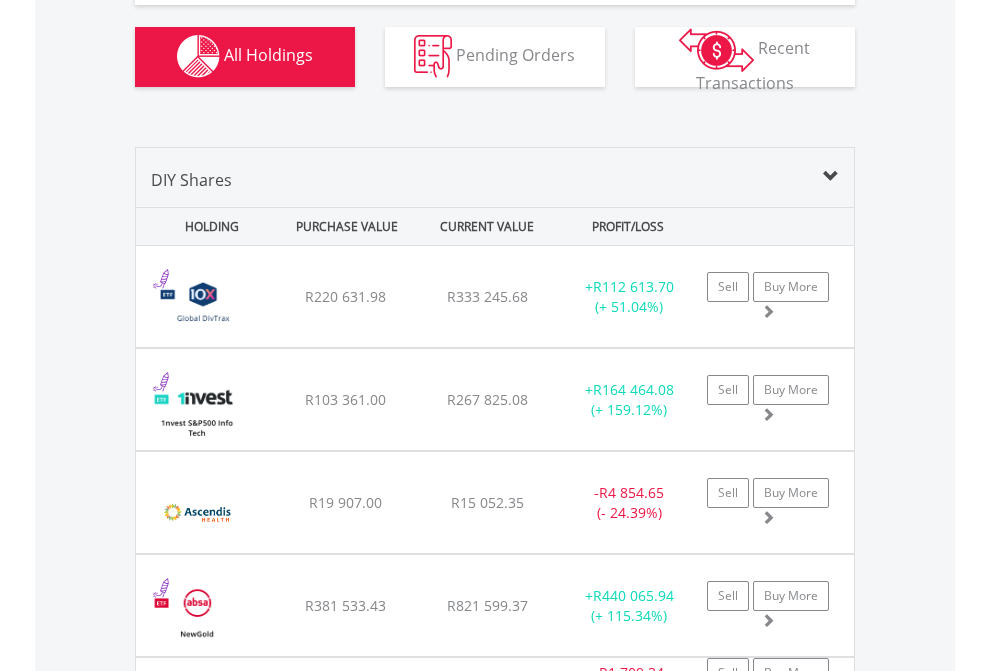 scroll, scrollTop: 2304, scrollLeft: 0, axis: vertical 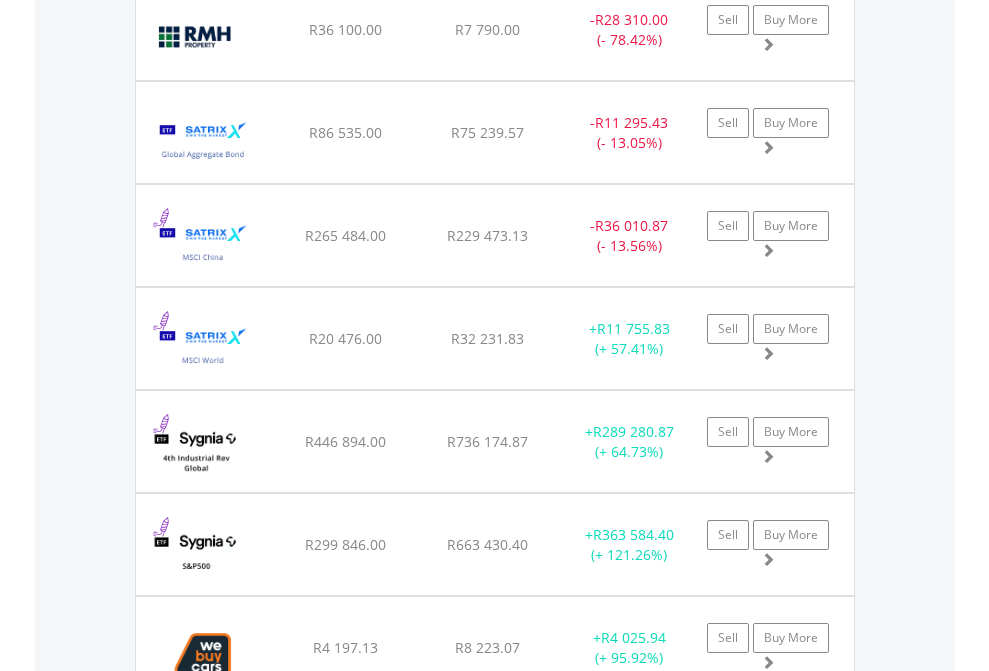 click on "TFSA" at bounding box center [818, -2116] 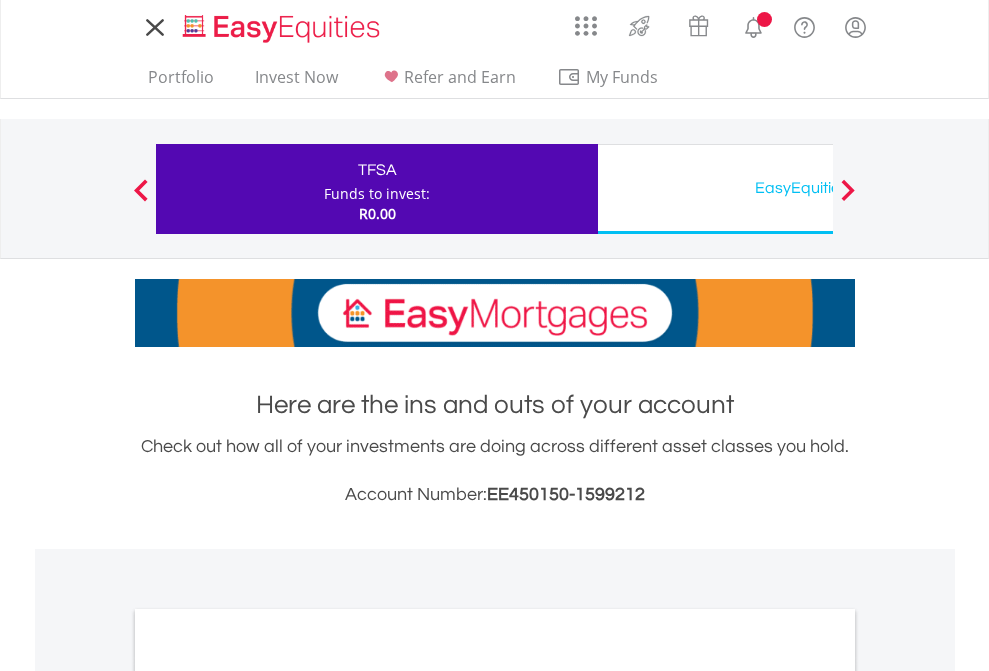 scroll, scrollTop: 0, scrollLeft: 0, axis: both 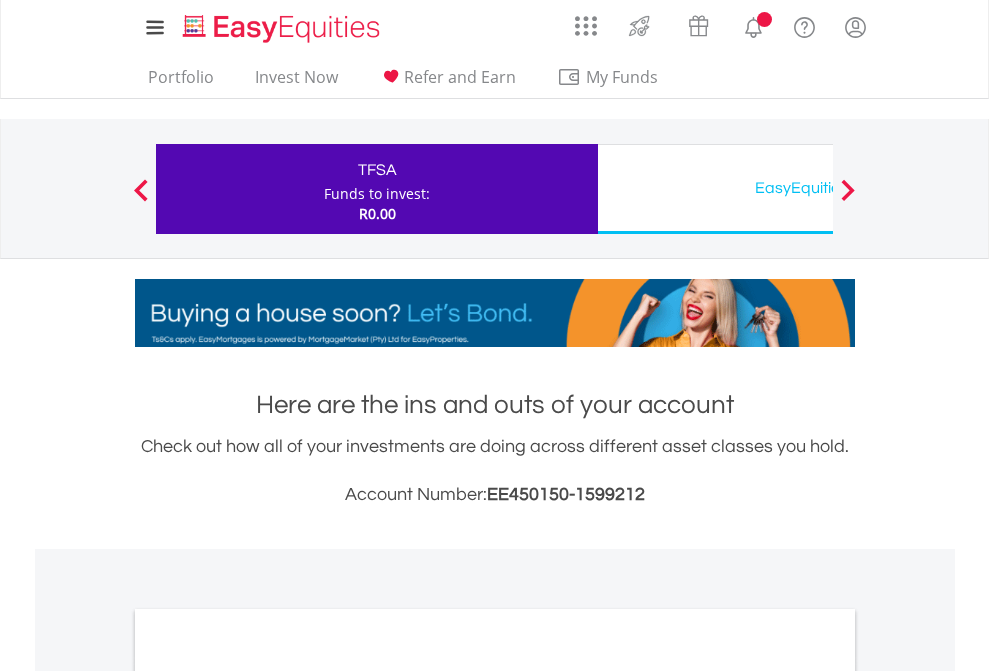 click on "All Holdings" at bounding box center [268, 1096] 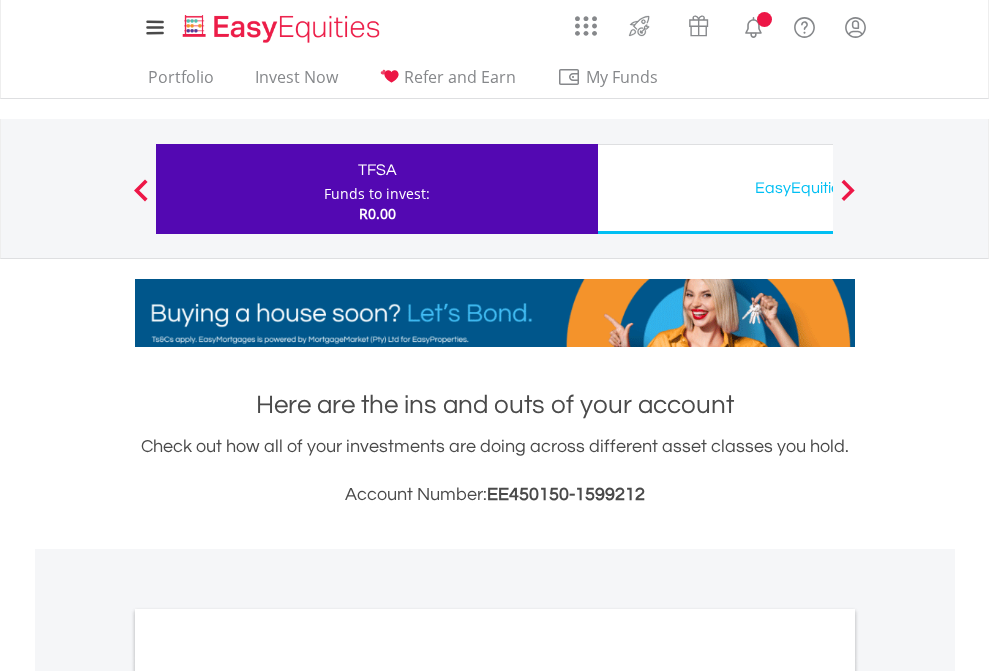 scroll, scrollTop: 1202, scrollLeft: 0, axis: vertical 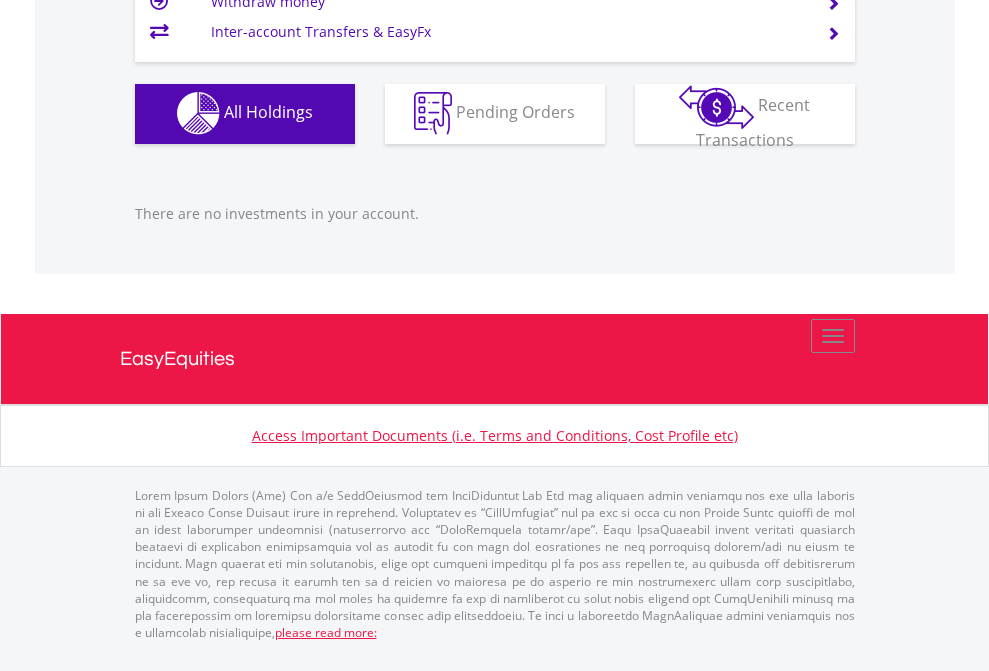click on "EasyEquities USD" at bounding box center [818, -1142] 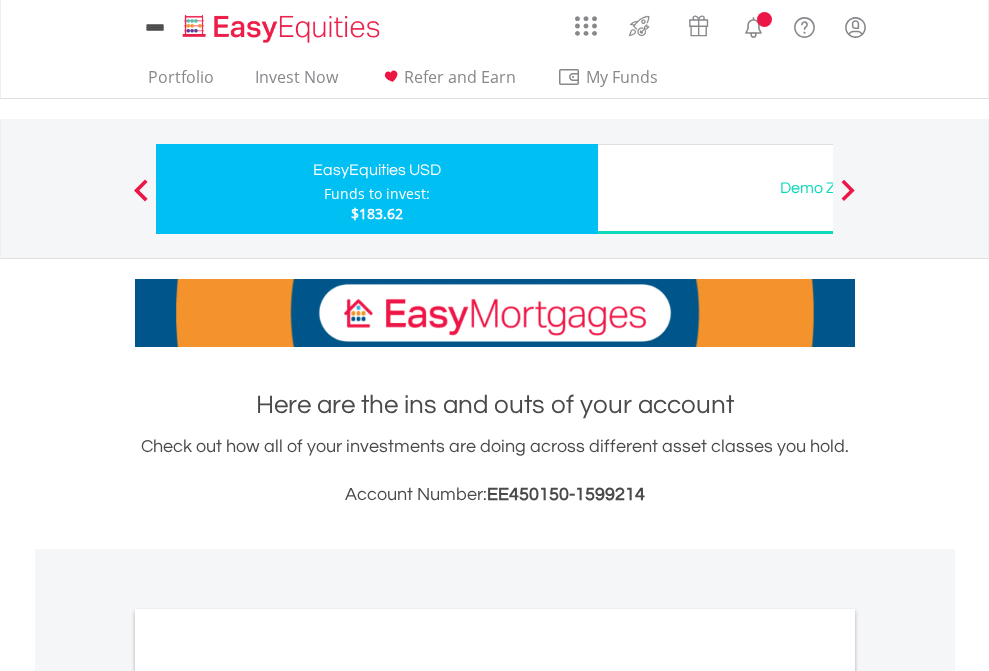 scroll, scrollTop: 0, scrollLeft: 0, axis: both 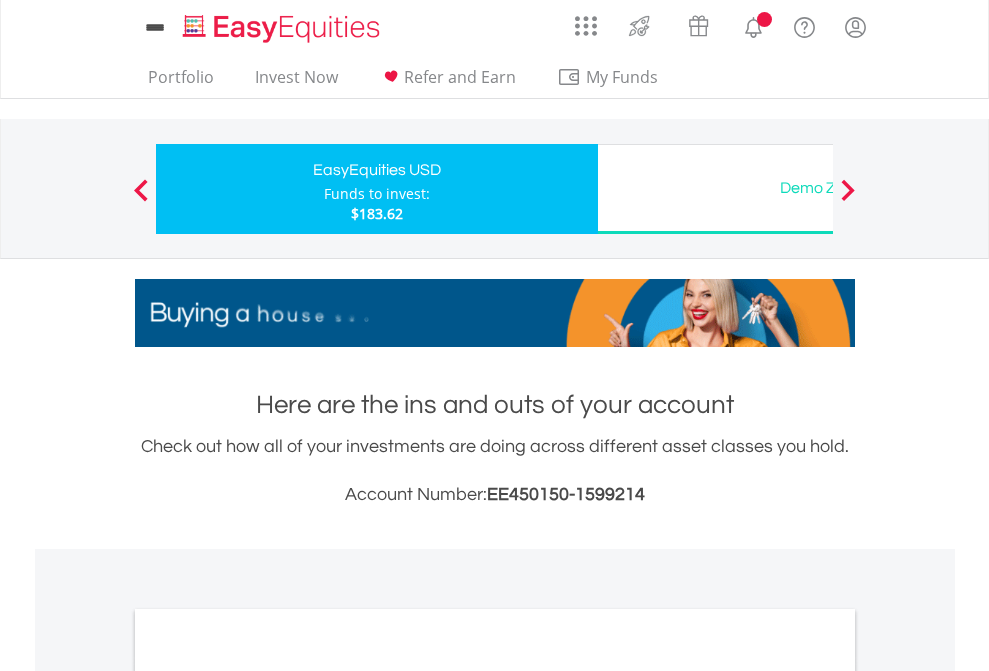 click on "All Holdings" at bounding box center (268, 1096) 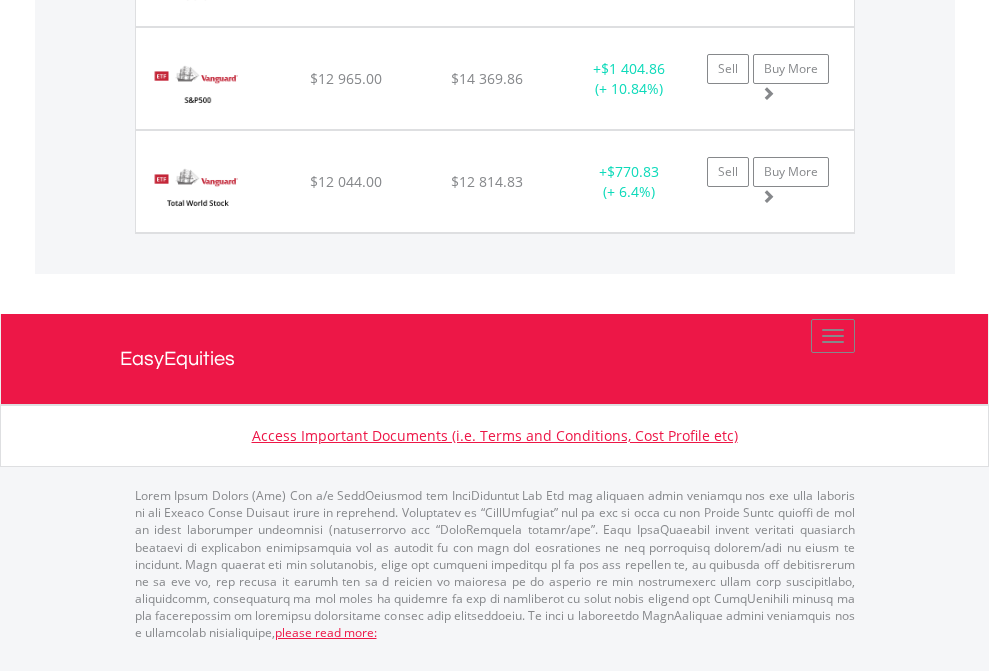 scroll, scrollTop: 2225, scrollLeft: 0, axis: vertical 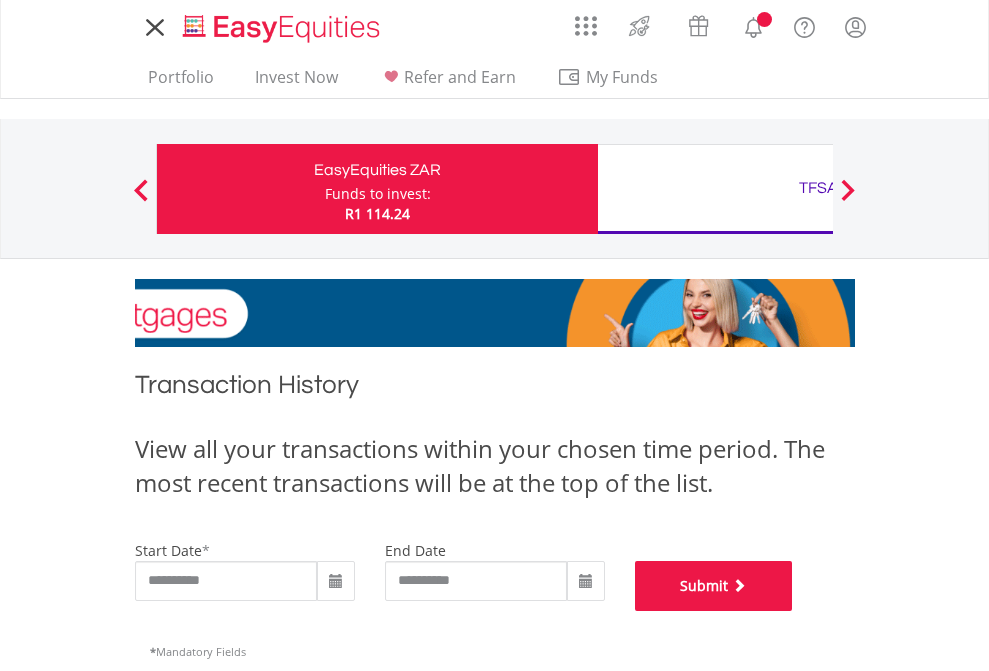 click on "Submit" at bounding box center [714, 586] 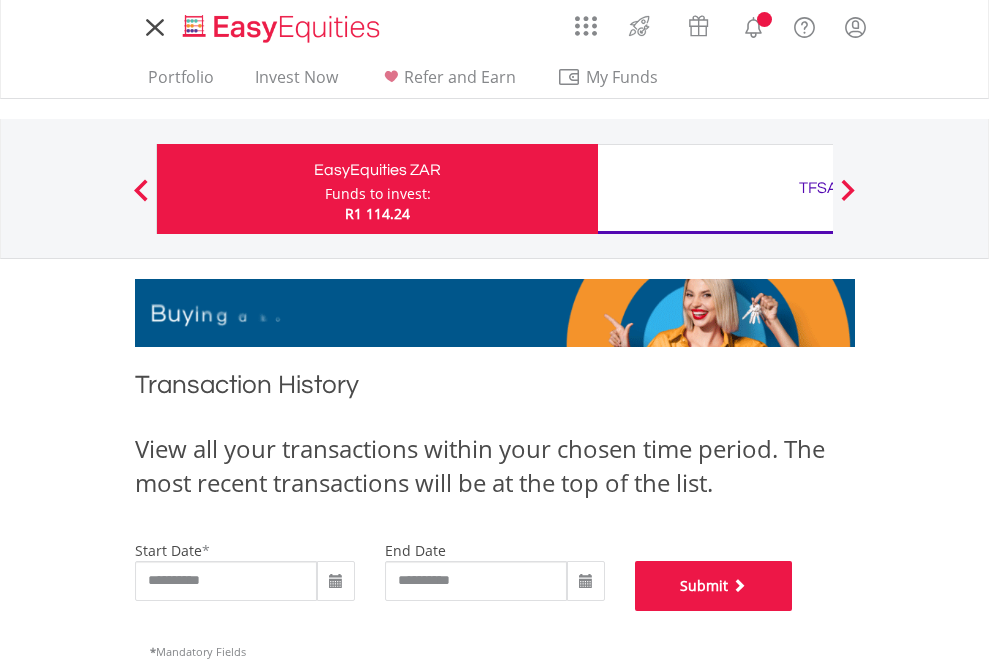 scroll, scrollTop: 811, scrollLeft: 0, axis: vertical 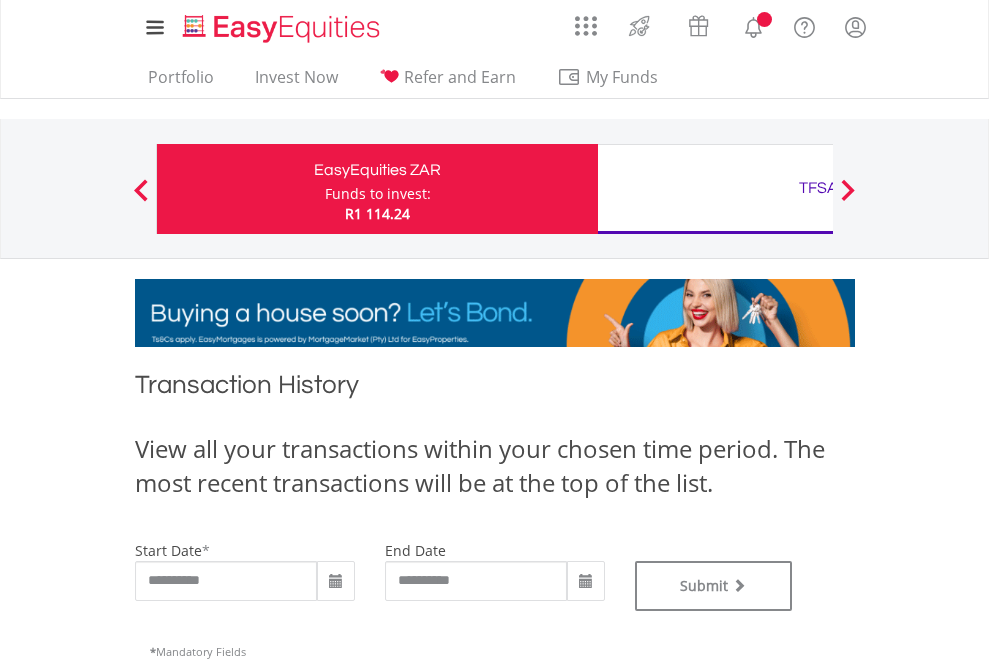 click on "TFSA" at bounding box center (818, 188) 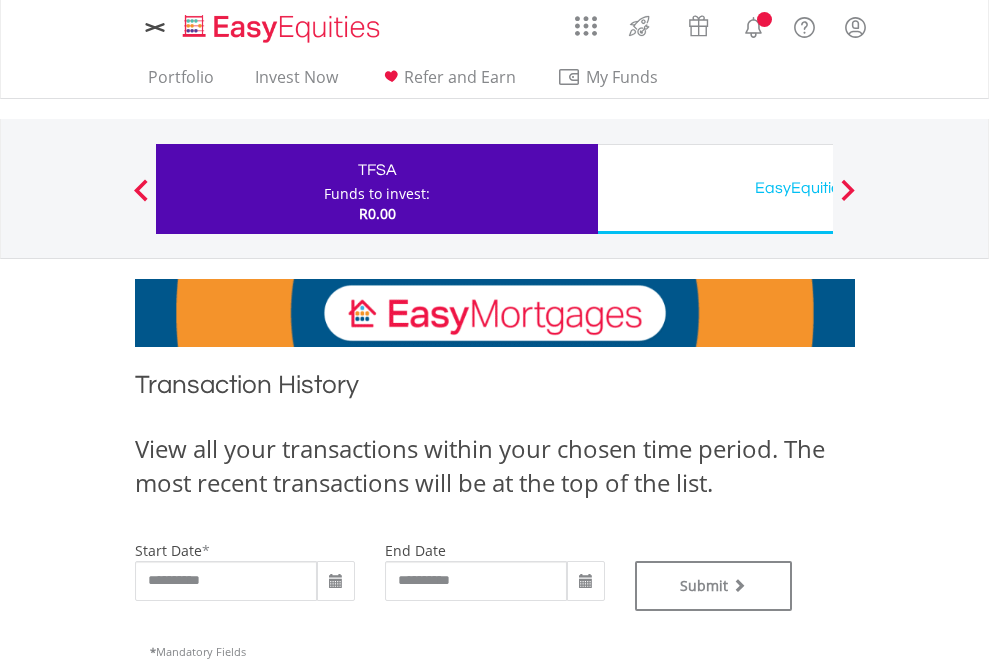 scroll, scrollTop: 0, scrollLeft: 0, axis: both 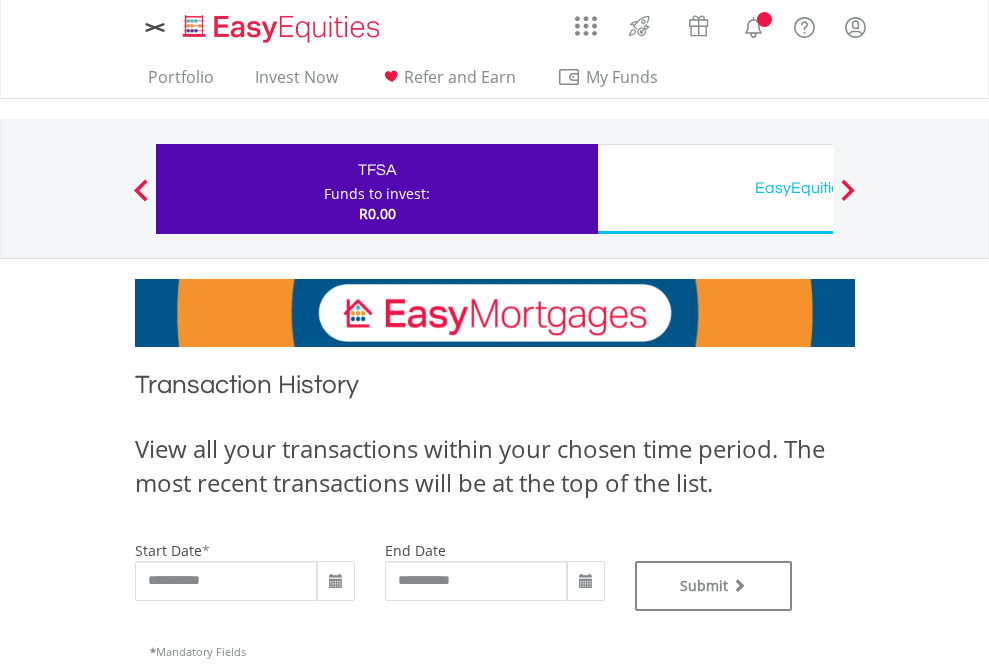 type on "**********" 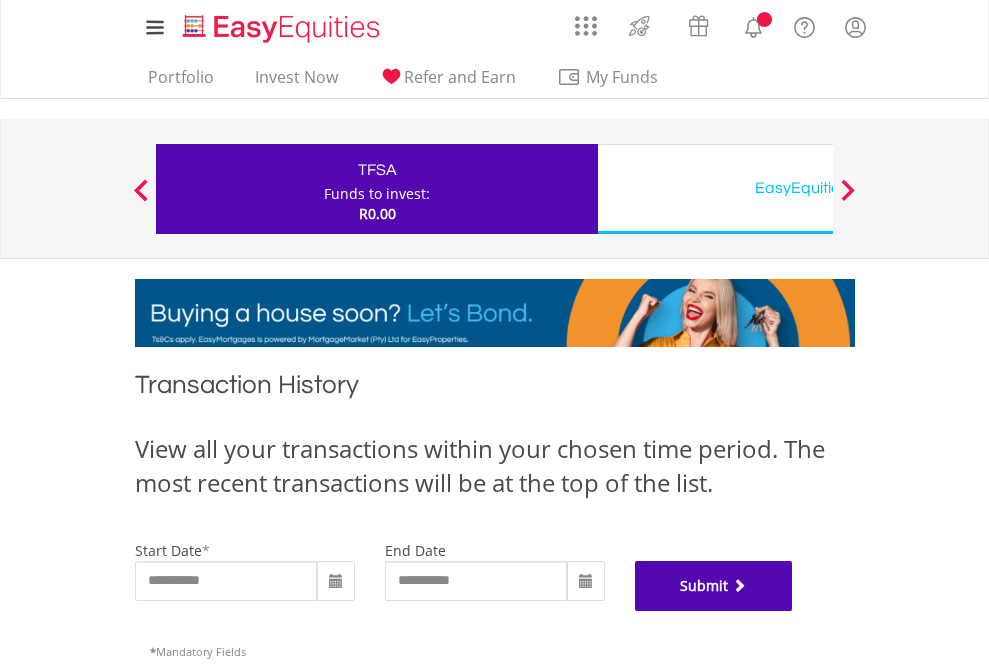 click on "Submit" at bounding box center (714, 586) 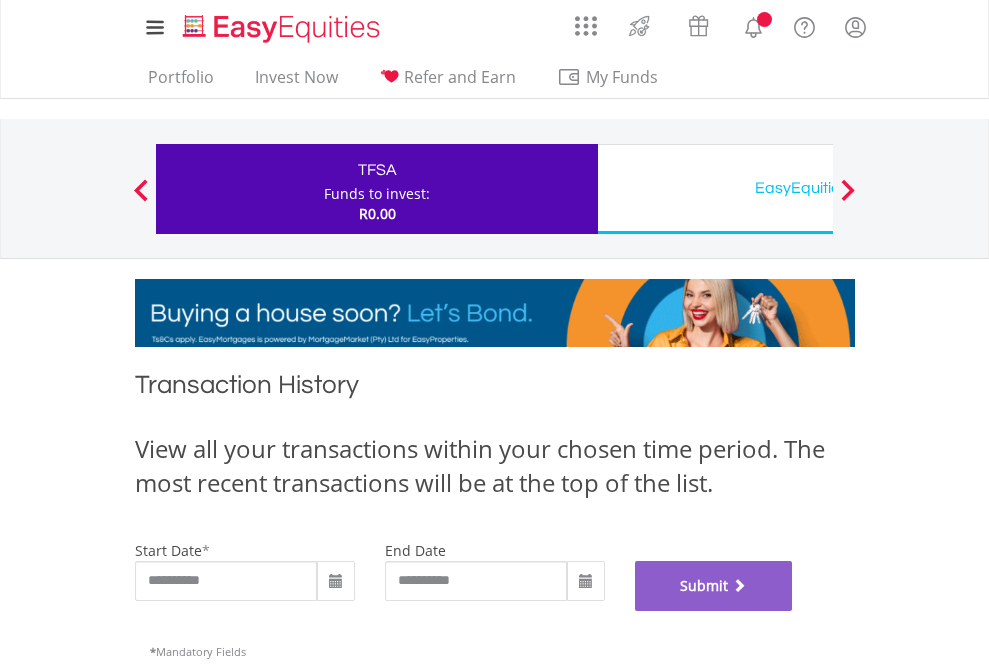 scroll, scrollTop: 811, scrollLeft: 0, axis: vertical 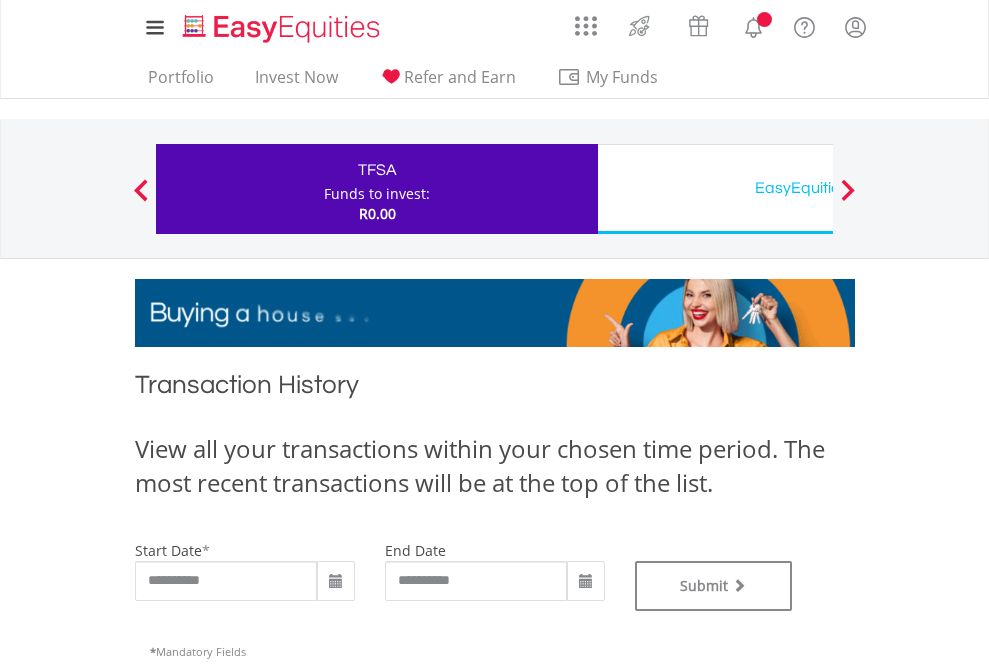 click on "EasyEquities USD" at bounding box center [818, 188] 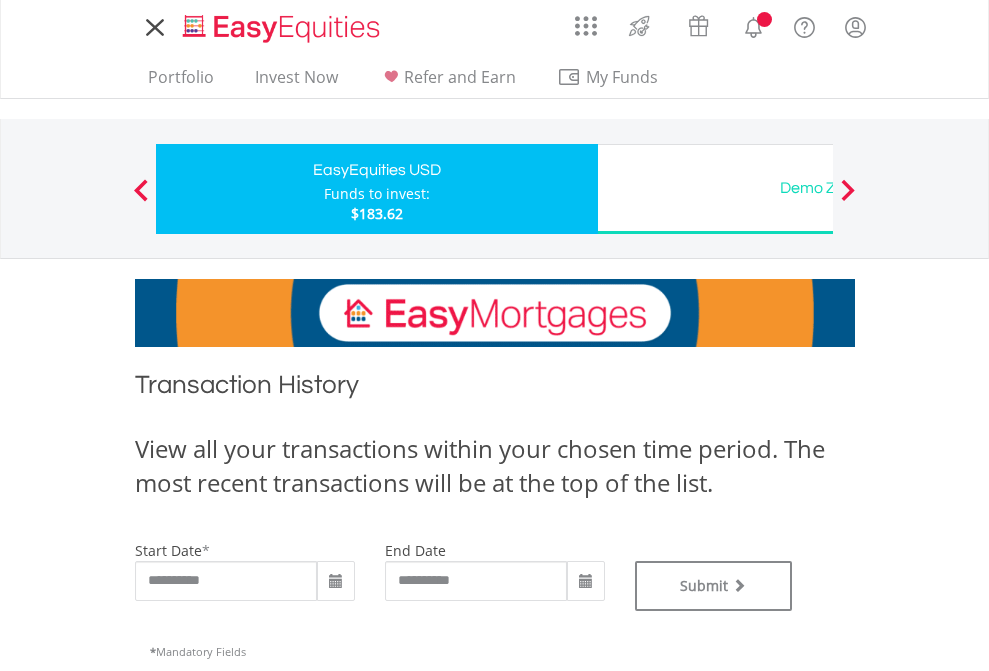 scroll, scrollTop: 0, scrollLeft: 0, axis: both 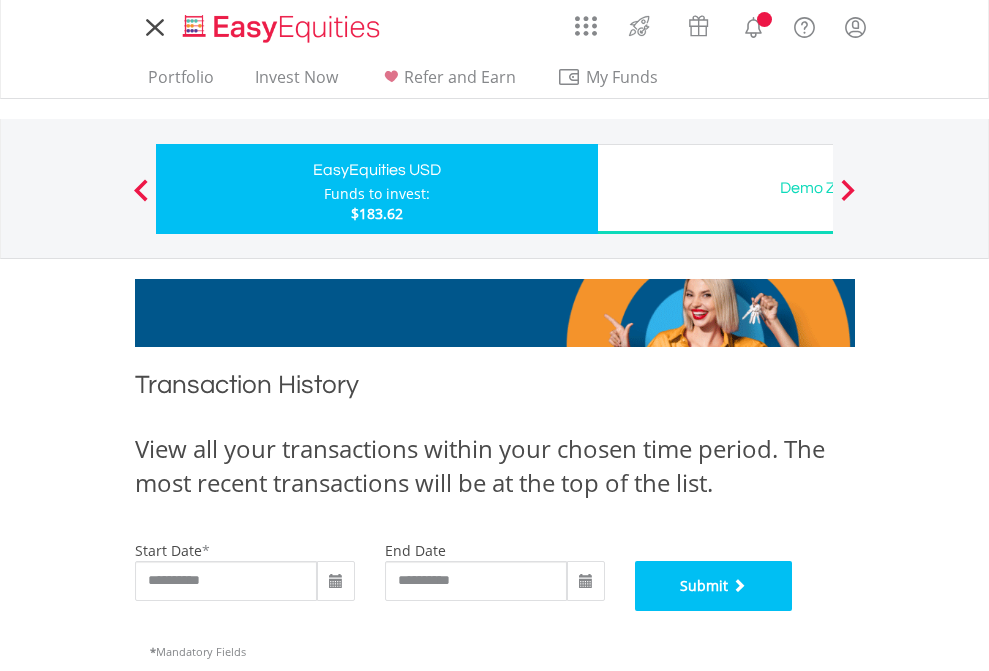 click on "Submit" at bounding box center (714, 586) 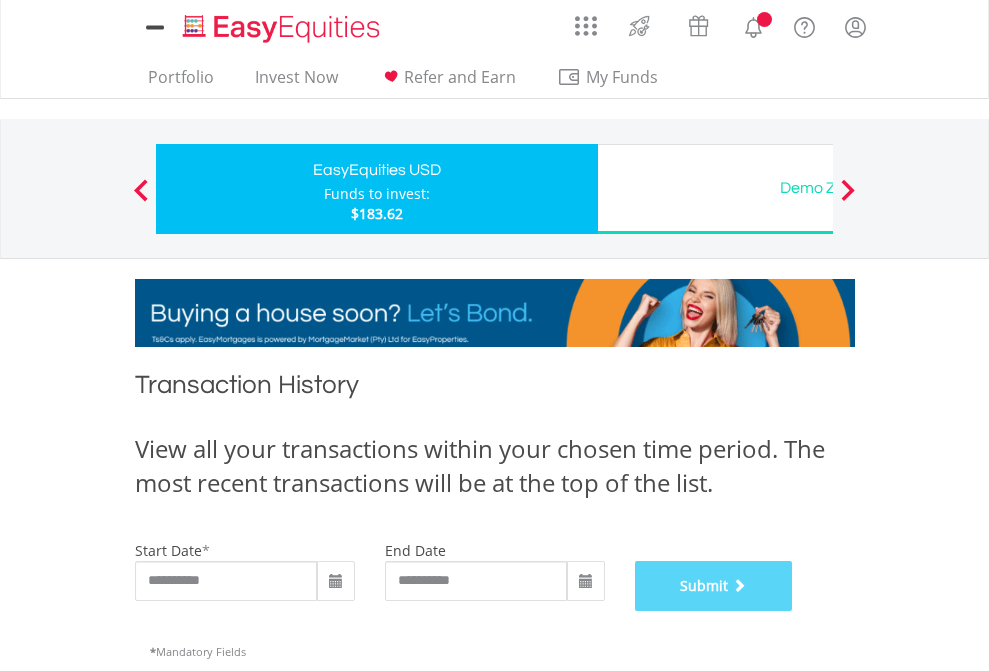 scroll, scrollTop: 811, scrollLeft: 0, axis: vertical 